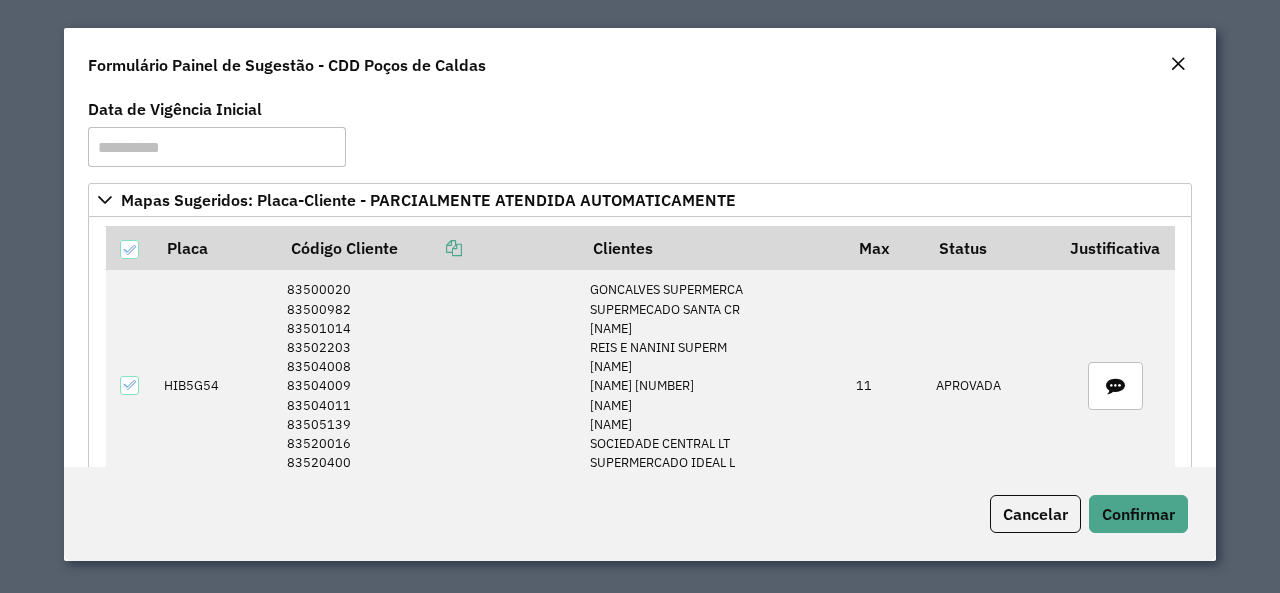 scroll, scrollTop: 0, scrollLeft: 0, axis: both 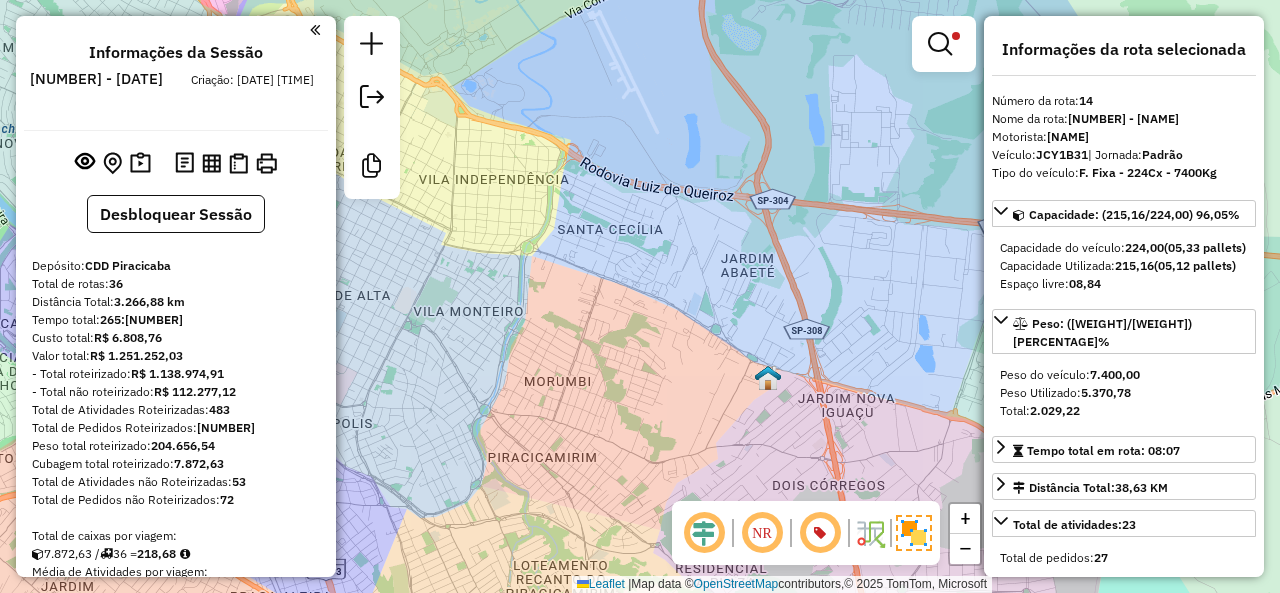 select on "*********" 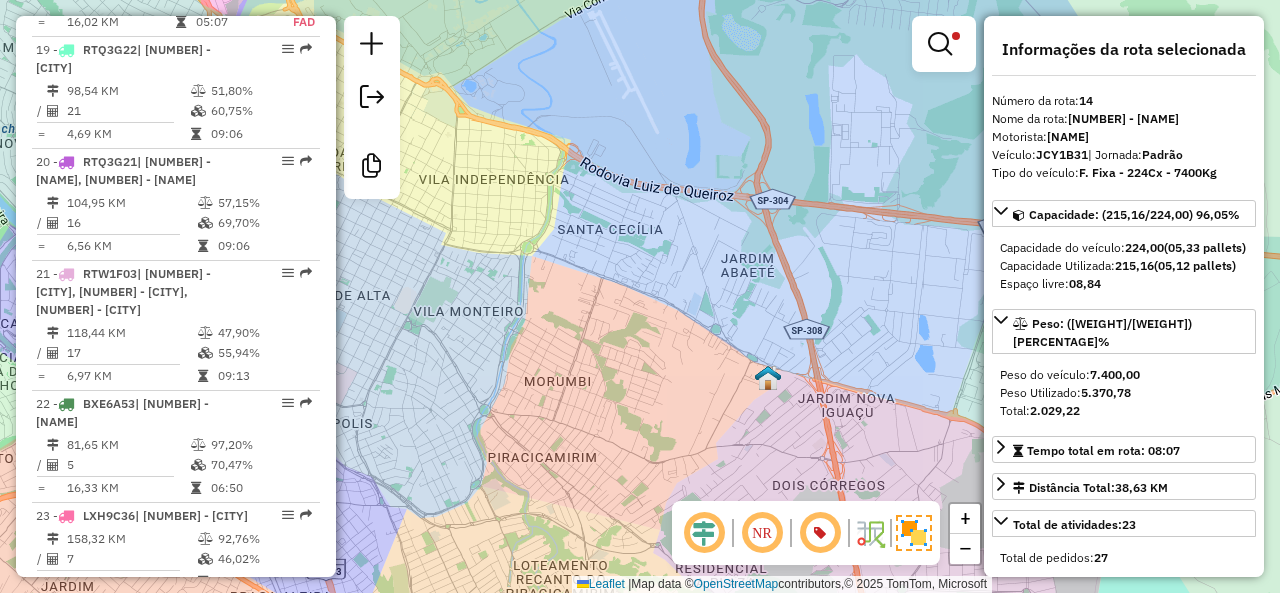 scroll, scrollTop: 2978, scrollLeft: 0, axis: vertical 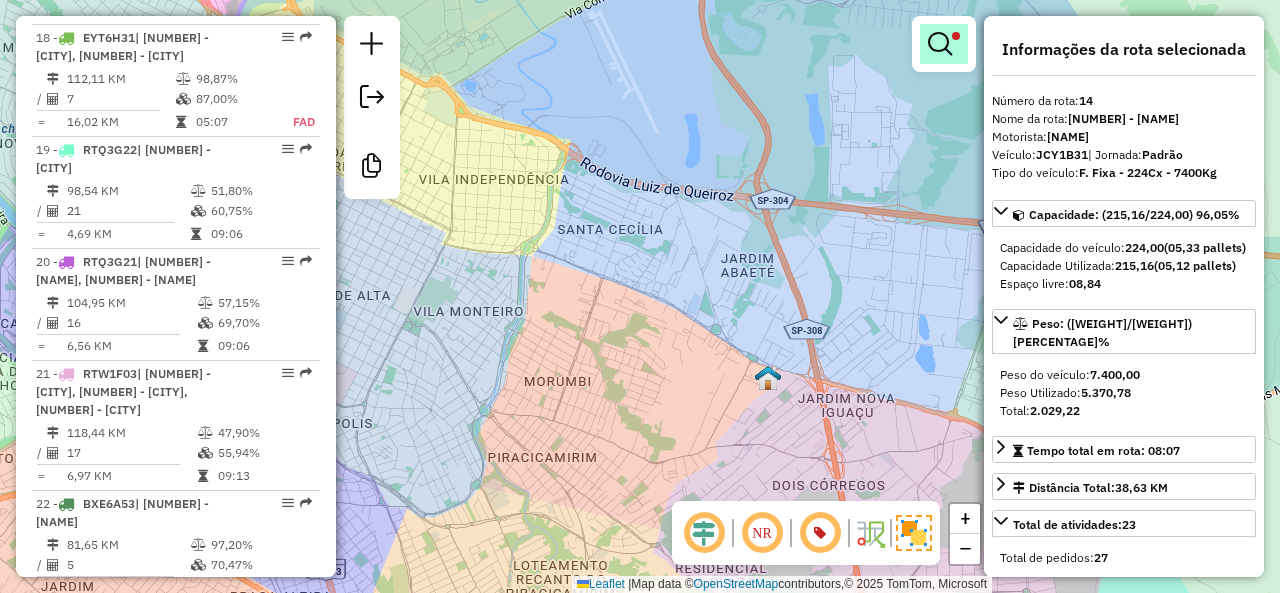 click at bounding box center (944, 44) 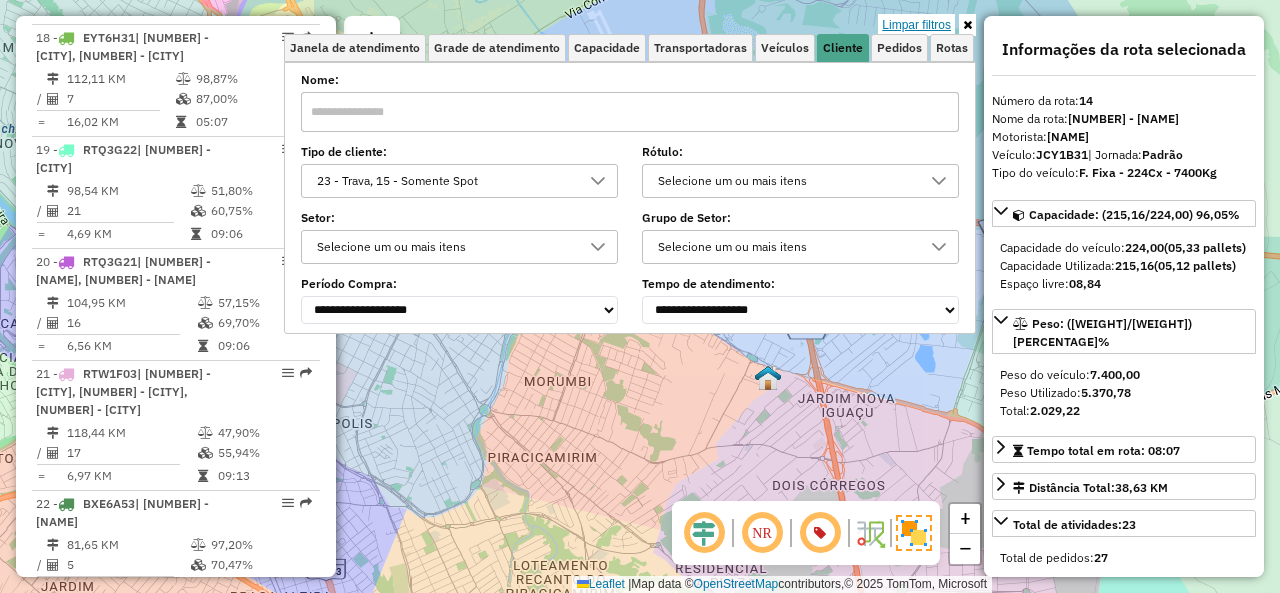 click on "Limpar filtros" at bounding box center [916, 25] 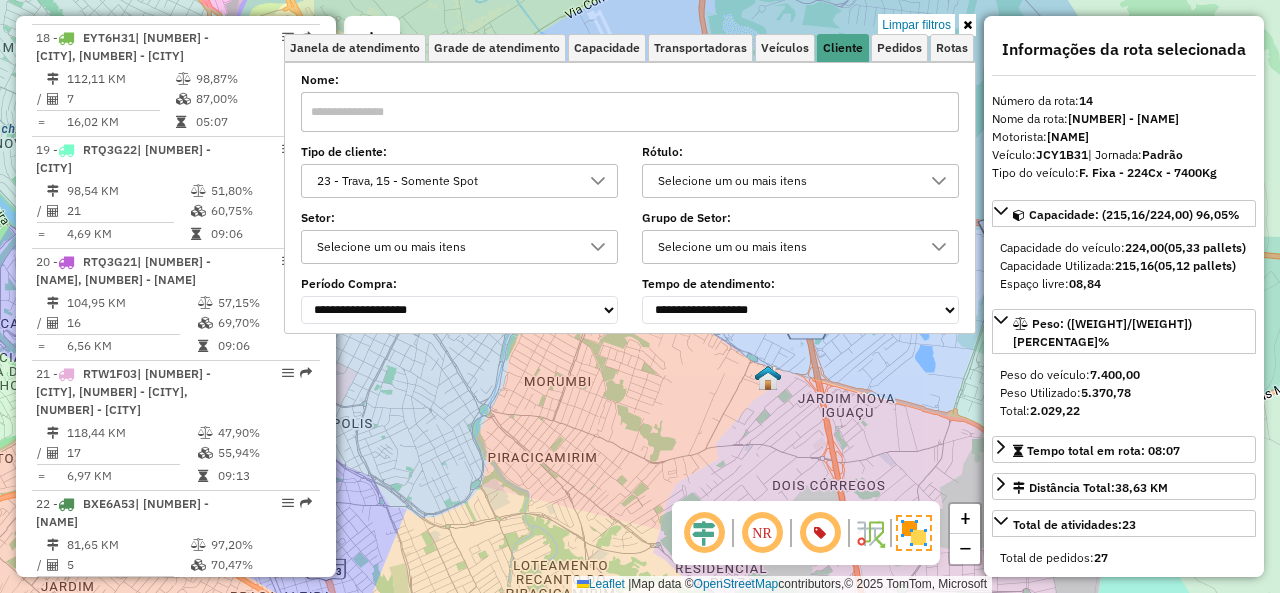 click on "Limpar filtros Janela de atendimento Grade de atendimento Capacidade Transportadoras Veículos Cliente Pedidos  Rotas Selecione os dias de semana para filtrar as janelas de atendimento  Seg   Ter   Qua   Qui   Sex   Sáb   Dom  Informe o período da janela de atendimento: De: Até:  Filtrar exatamente a janela do cliente  Considerar janela de atendimento padrão  Selecione os dias de semana para filtrar as grades de atendimento  Seg   Ter   Qua   Qui   Sex   Sáb   Dom   Considerar clientes sem dia de atendimento cadastrado  Clientes fora do dia de atendimento selecionado Filtrar as atividades entre os valores definidos abaixo:  Peso mínimo:   Peso máximo:   Cubagem mínima:   Cubagem máxima:   De:   Até:  Filtrar as atividades entre o tempo de atendimento definido abaixo:  De:   Até:   Considerar capacidade total dos clientes não roteirizados Transportadora: Selecione um ou mais itens Tipo de veículo: Selecione um ou mais itens Veículo: Selecione um ou mais itens Motorista: Selecione um ou mais itens" 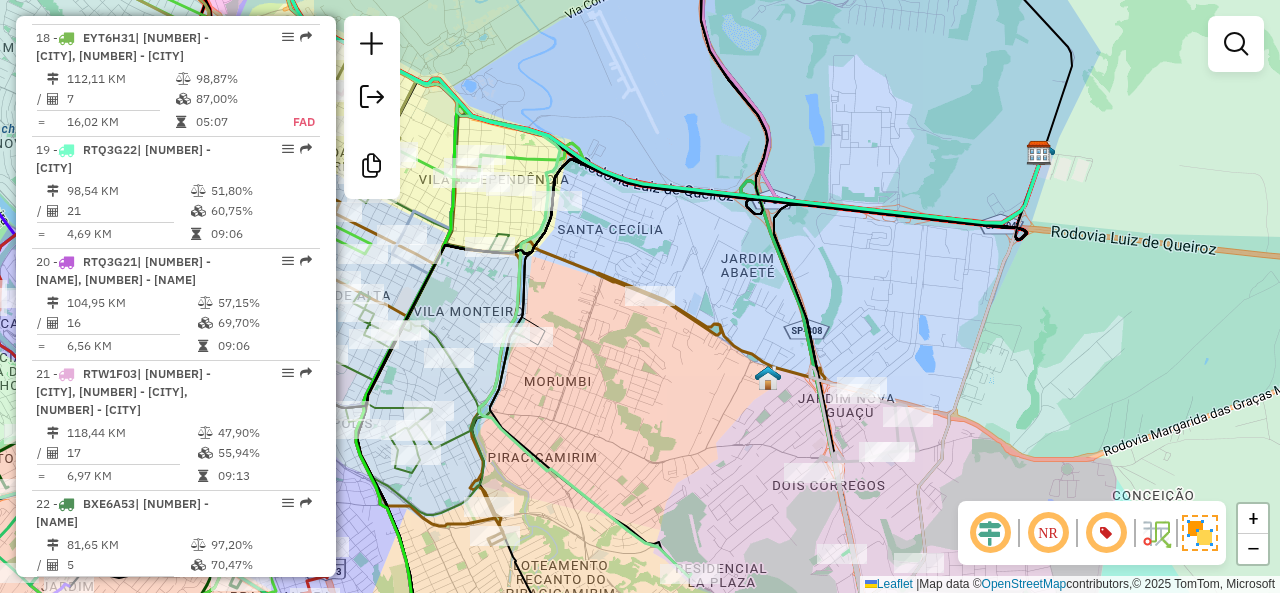 click on "Janela de atendimento Grade de atendimento Capacidade Transportadoras Veículos Cliente Pedidos  Rotas Selecione os dias de semana para filtrar as janelas de atendimento  Seg   Ter   Qua   Qui   Sex   Sáb   Dom  Informe o período da janela de atendimento: De: Até:  Filtrar exatamente a janela do cliente  Considerar janela de atendimento padrão  Selecione os dias de semana para filtrar as grades de atendimento  Seg   Ter   Qua   Qui   Sex   Sáb   Dom   Considerar clientes sem dia de atendimento cadastrado  Clientes fora do dia de atendimento selecionado Filtrar as atividades entre os valores definidos abaixo:  Peso mínimo:   Peso máximo:   Cubagem mínima:   Cubagem máxima:   De:   Até:  Filtrar as atividades entre o tempo de atendimento definido abaixo:  De:   Até:   Considerar capacidade total dos clientes não roteirizados Transportadora: Selecione um ou mais itens Tipo de veículo: Selecione um ou mais itens Veículo: Selecione um ou mais itens Motorista: Selecione um ou mais itens Nome: Rótulo:" 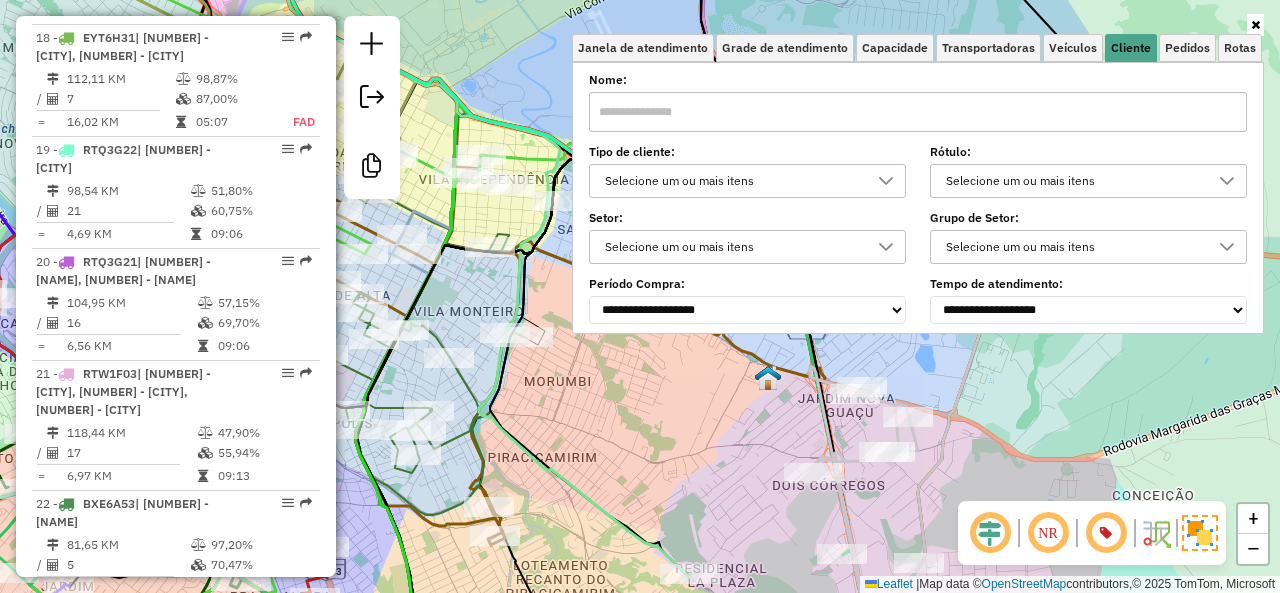 click 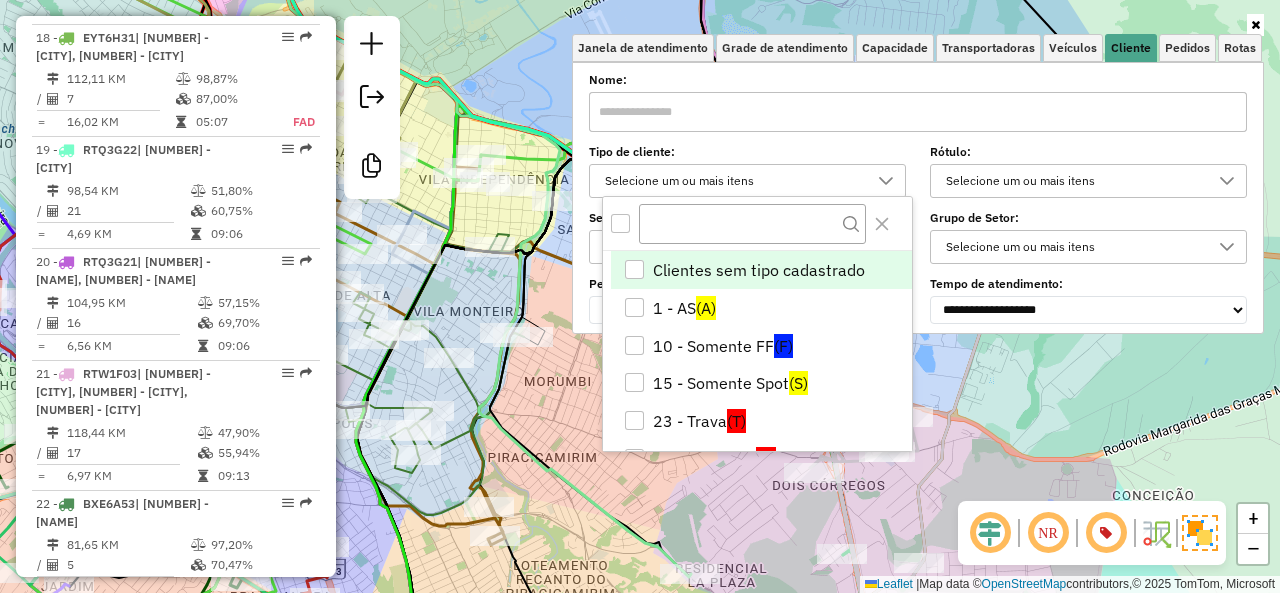 scroll, scrollTop: 12, scrollLeft: 68, axis: both 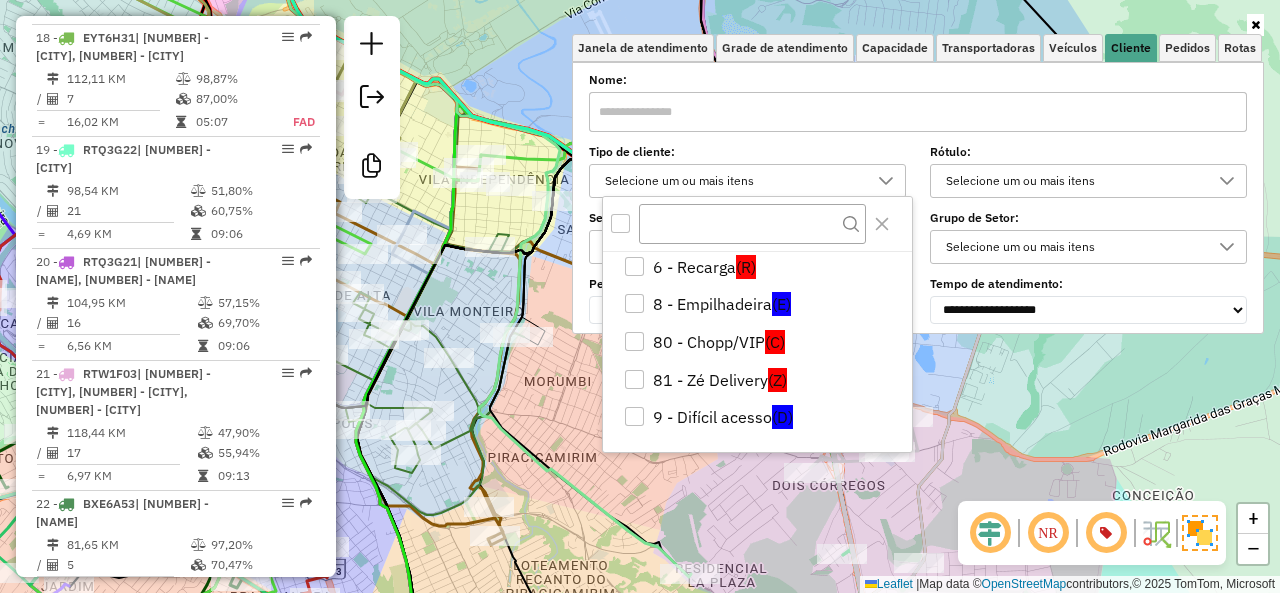 click on "Janela de atendimento Grade de atendimento Capacidade Transportadoras Veículos Cliente Pedidos  Rotas Selecione os dias de semana para filtrar as janelas de atendimento  Seg   Ter   Qua   Qui   Sex   Sáb   Dom  Informe o período da janela de atendimento: De: Até:  Filtrar exatamente a janela do cliente  Considerar janela de atendimento padrão  Selecione os dias de semana para filtrar as grades de atendimento  Seg   Ter   Qua   Qui   Sex   Sáb   Dom   Considerar clientes sem dia de atendimento cadastrado  Clientes fora do dia de atendimento selecionado Filtrar as atividades entre os valores definidos abaixo:  Peso mínimo:   Peso máximo:   Cubagem mínima:   Cubagem máxima:   De:   Até:  Filtrar as atividades entre o tempo de atendimento definido abaixo:  De:   Até:   Considerar capacidade total dos clientes não roteirizados Transportadora: Selecione um ou mais itens Tipo de veículo: Selecione um ou mais itens Veículo: Selecione um ou mais itens Motorista: Selecione um ou mais itens Nome: Rótulo:" 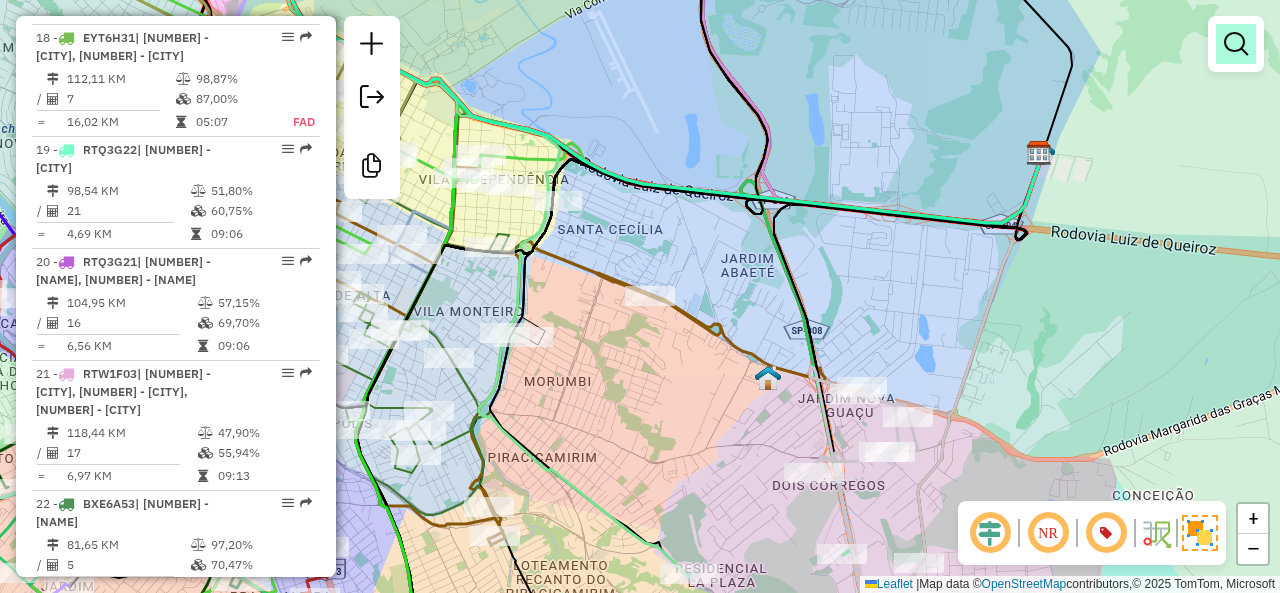 click at bounding box center (1236, 44) 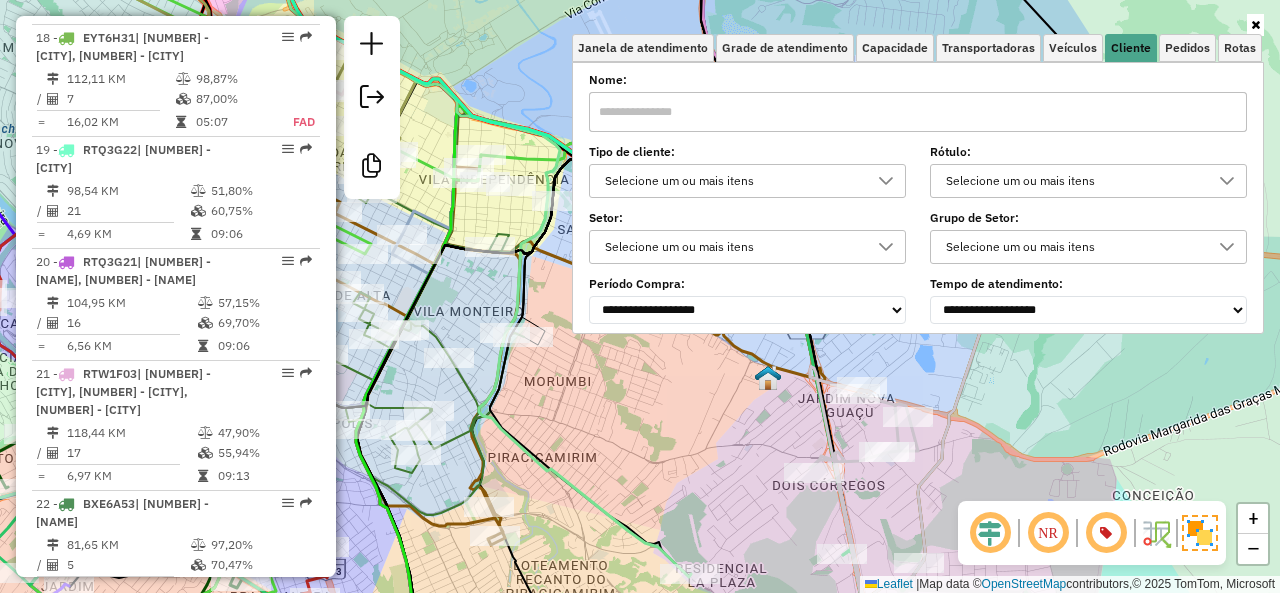 click on "Selecione um ou mais itens" at bounding box center [1073, 181] 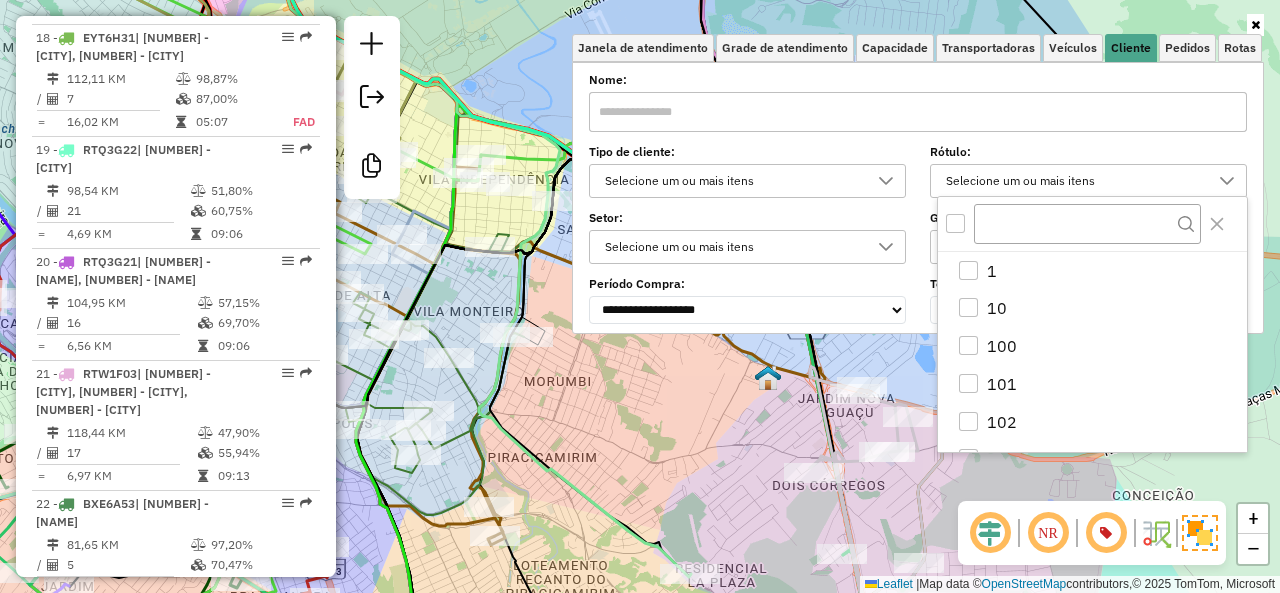 scroll, scrollTop: 12, scrollLeft: 68, axis: both 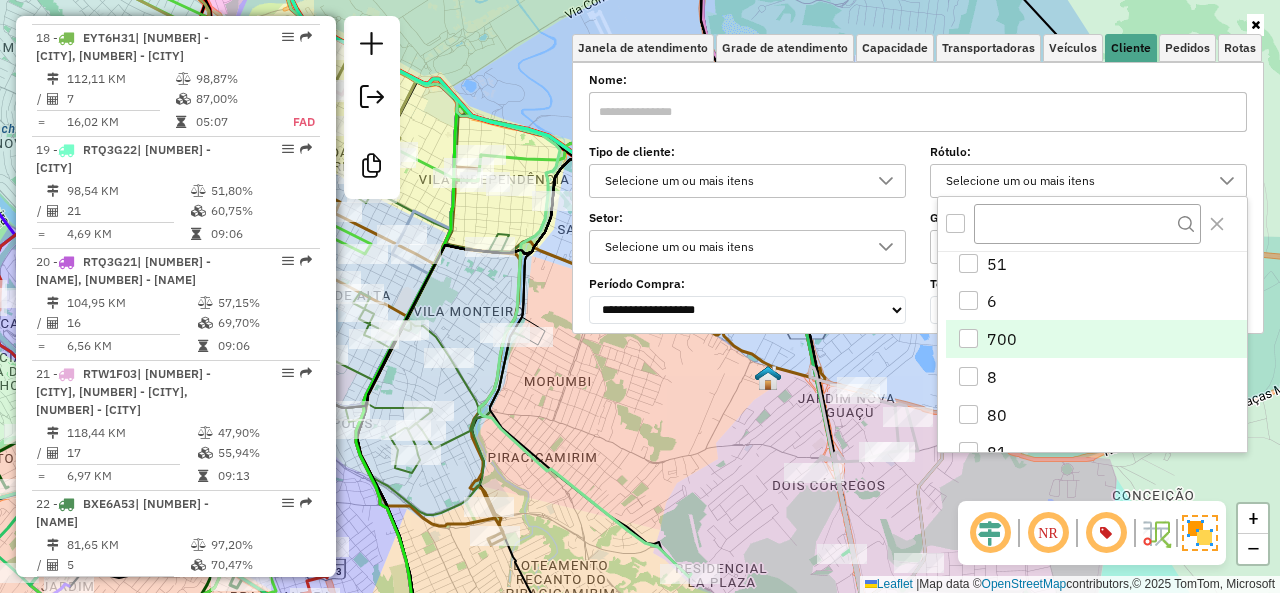 click on "700" at bounding box center (1096, 339) 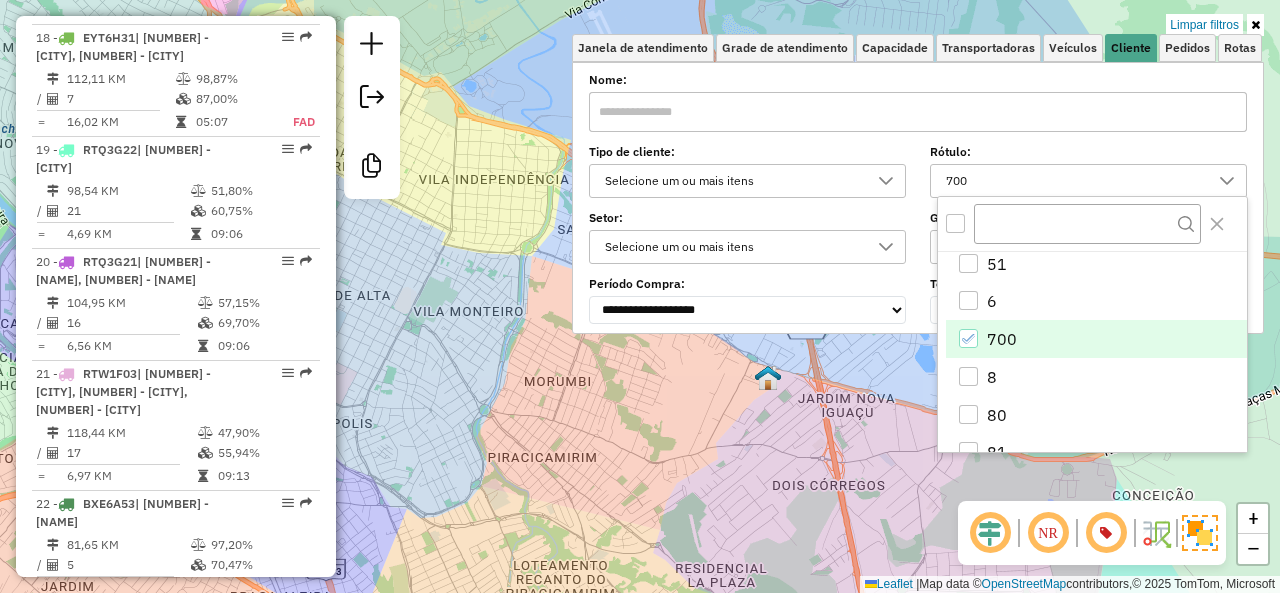 click on "Limpar filtros Janela de atendimento Grade de atendimento Capacidade Transportadoras Veículos Cliente Pedidos  Rotas Selecione os dias de semana para filtrar as janelas de atendimento  Seg   Ter   Qua   Qui   Sex   Sáb   Dom  Informe o período da janela de atendimento: De: Até:  Filtrar exatamente a janela do cliente  Considerar janela de atendimento padrão  Selecione os dias de semana para filtrar as grades de atendimento  Seg   Ter   Qua   Qui   Sex   Sáb   Dom   Considerar clientes sem dia de atendimento cadastrado  Clientes fora do dia de atendimento selecionado Filtrar as atividades entre os valores definidos abaixo:  Peso mínimo:   Peso máximo:   Cubagem mínima:   Cubagem máxima:   De:   Até:  Filtrar as atividades entre o tempo de atendimento definido abaixo:  De:   Até:   Considerar capacidade total dos clientes não roteirizados Transportadora: Selecione um ou mais itens Tipo de veículo: Selecione um ou mais itens Veículo: Selecione um ou mais itens Motorista: Selecione um ou mais itens" 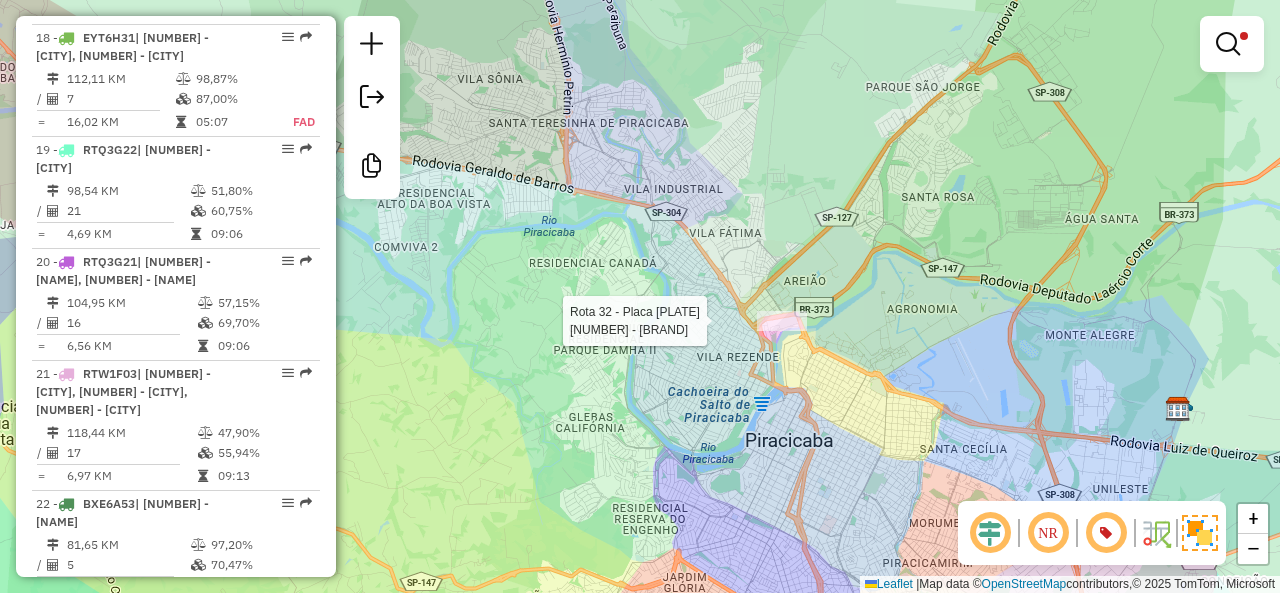 select on "*********" 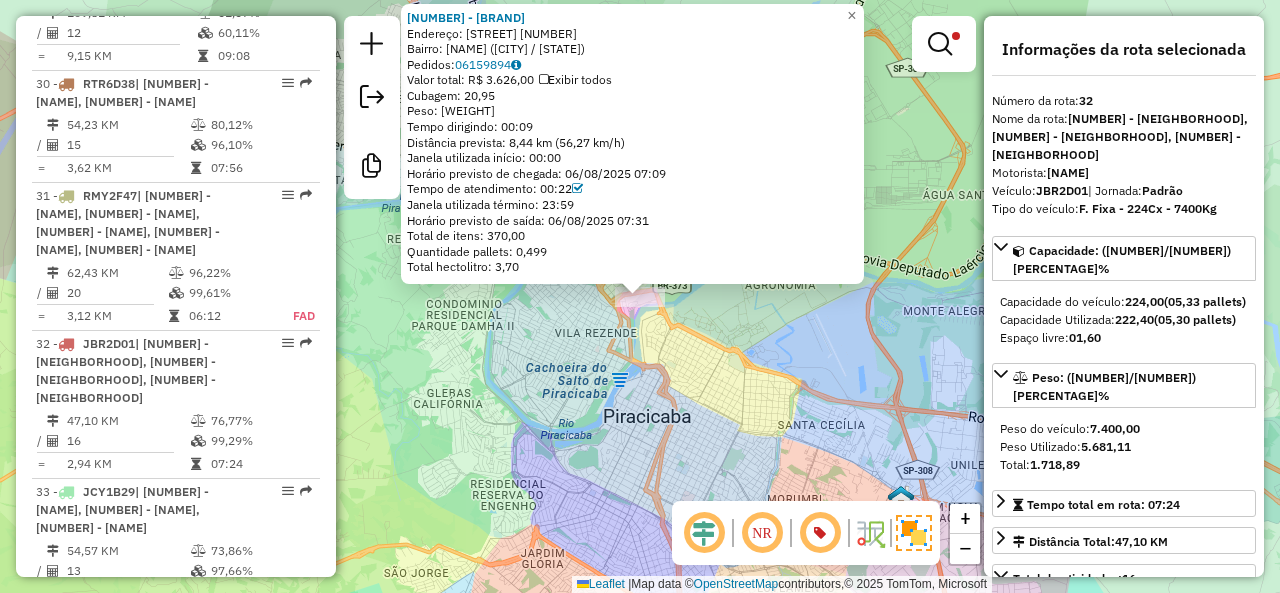 scroll, scrollTop: 4381, scrollLeft: 0, axis: vertical 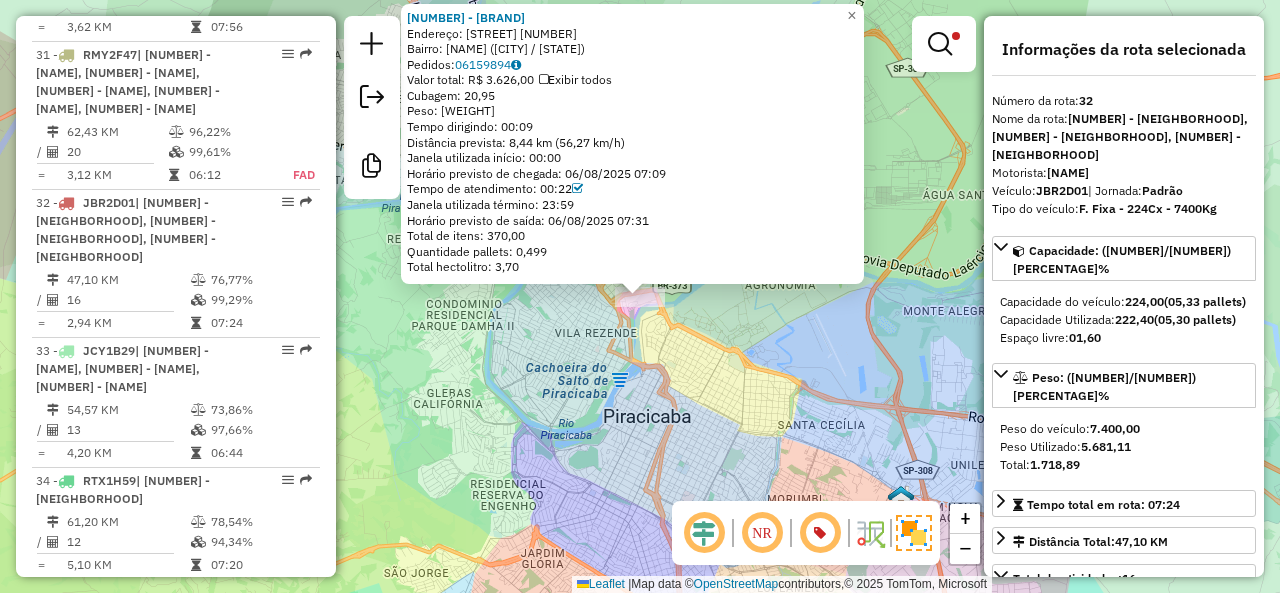 click at bounding box center (940, 44) 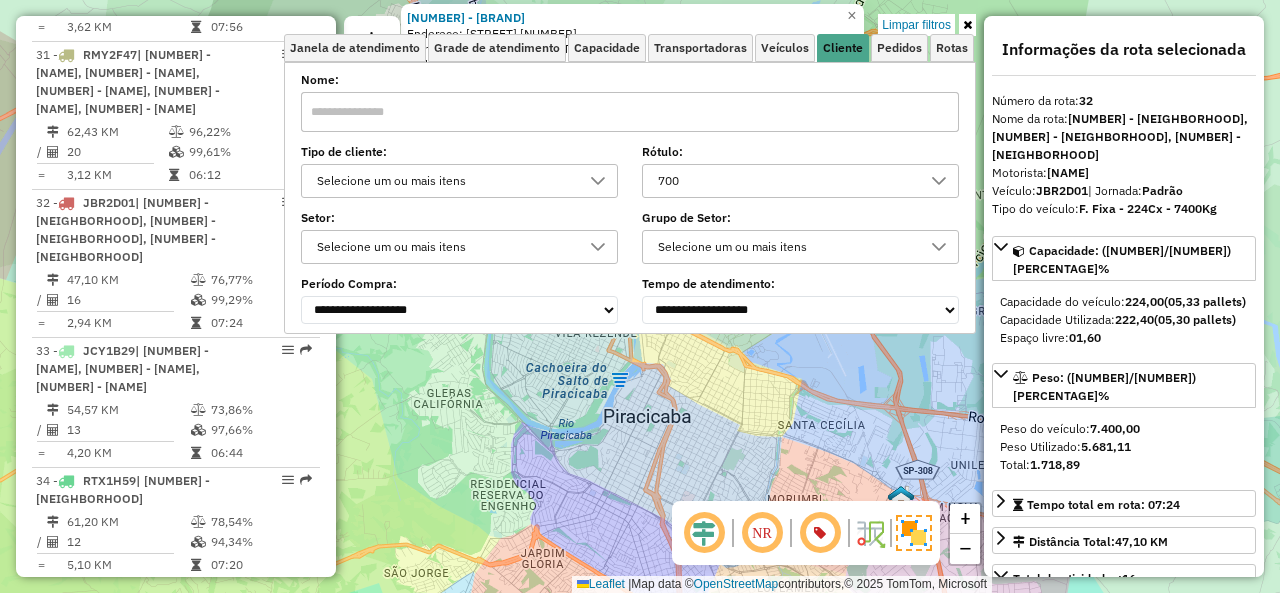 drag, startPoint x: 928, startPoint y: 20, endPoint x: 516, endPoint y: 55, distance: 413.48398 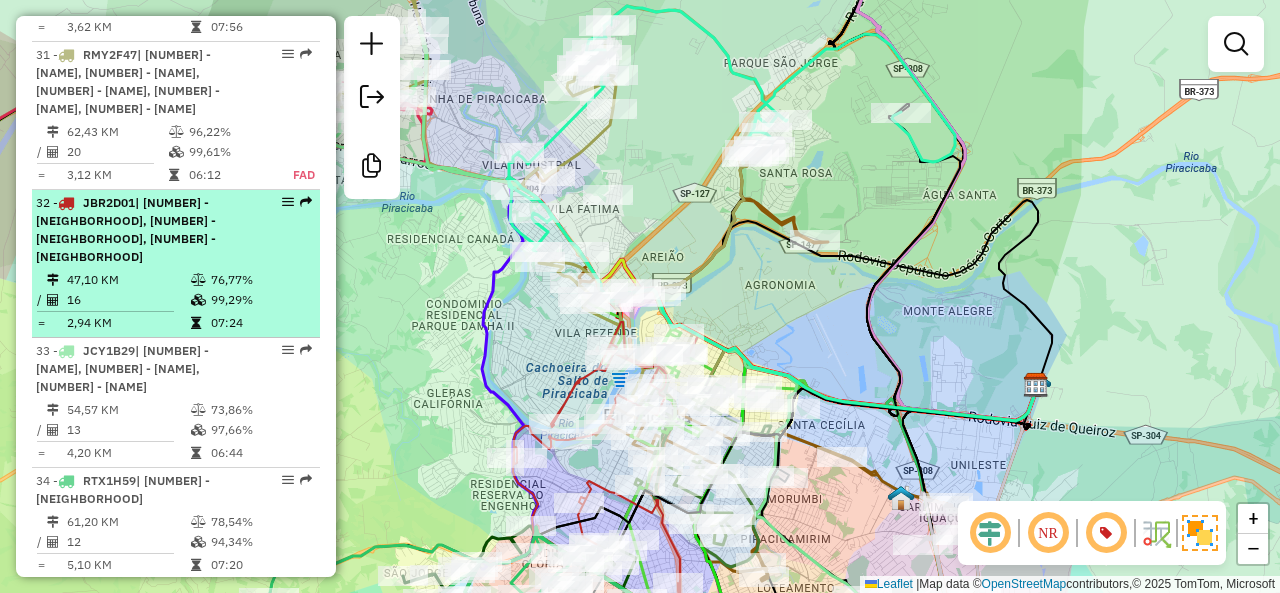 select on "*********" 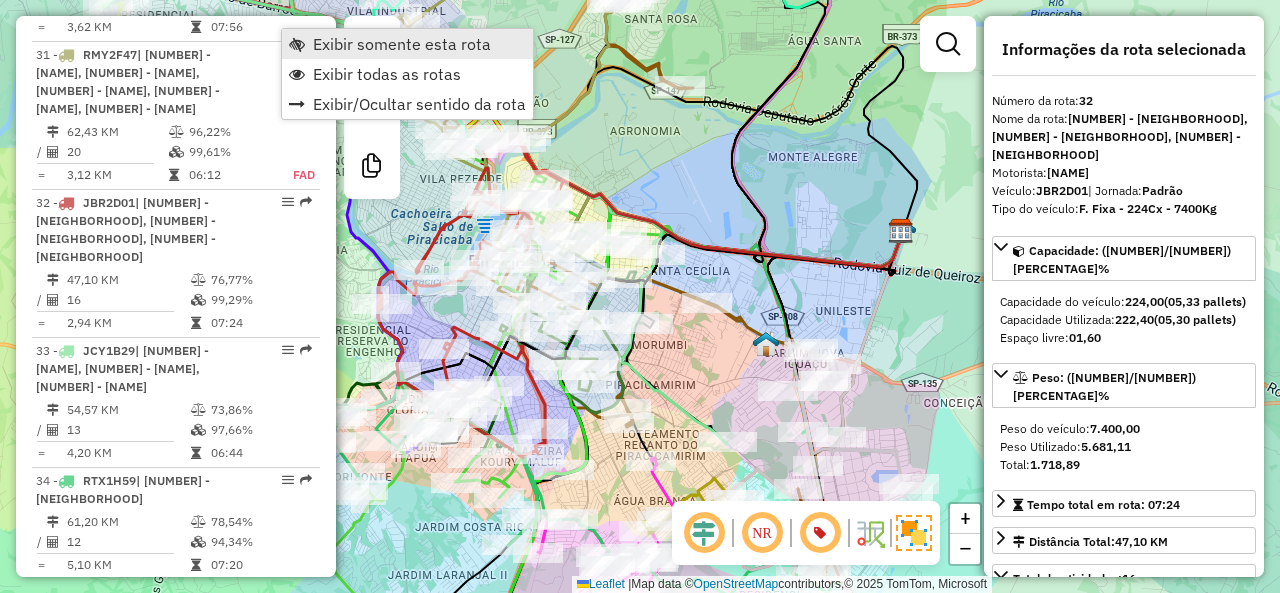 click on "Exibir somente esta rota" at bounding box center (402, 44) 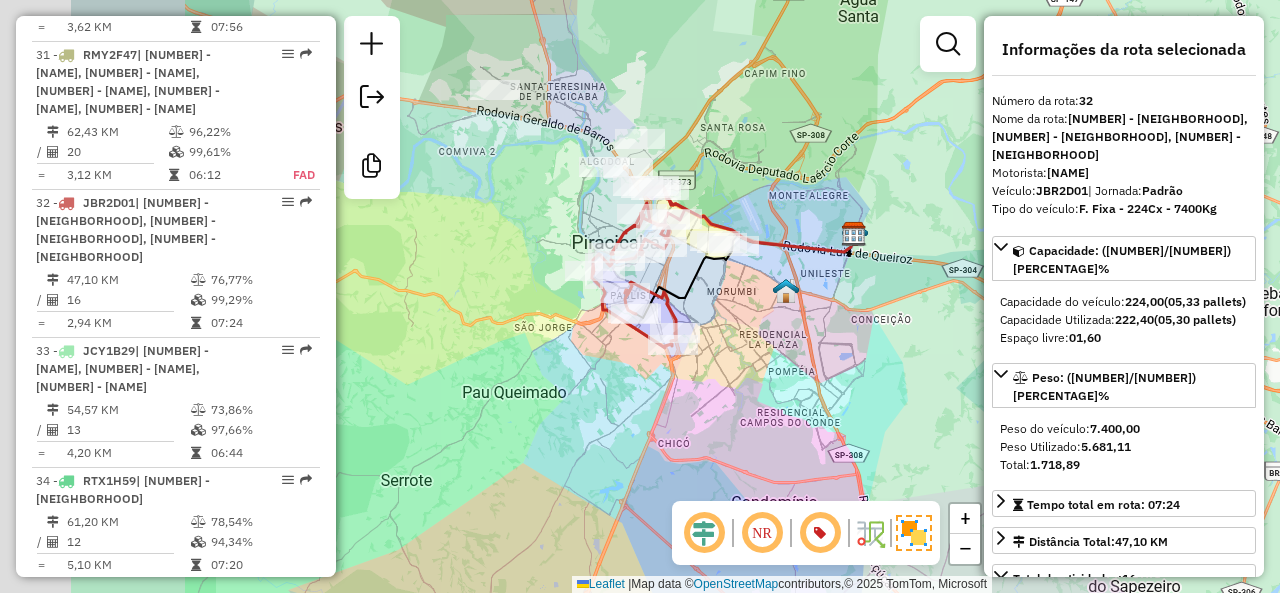 drag, startPoint x: 570, startPoint y: 273, endPoint x: 824, endPoint y: 322, distance: 258.6832 